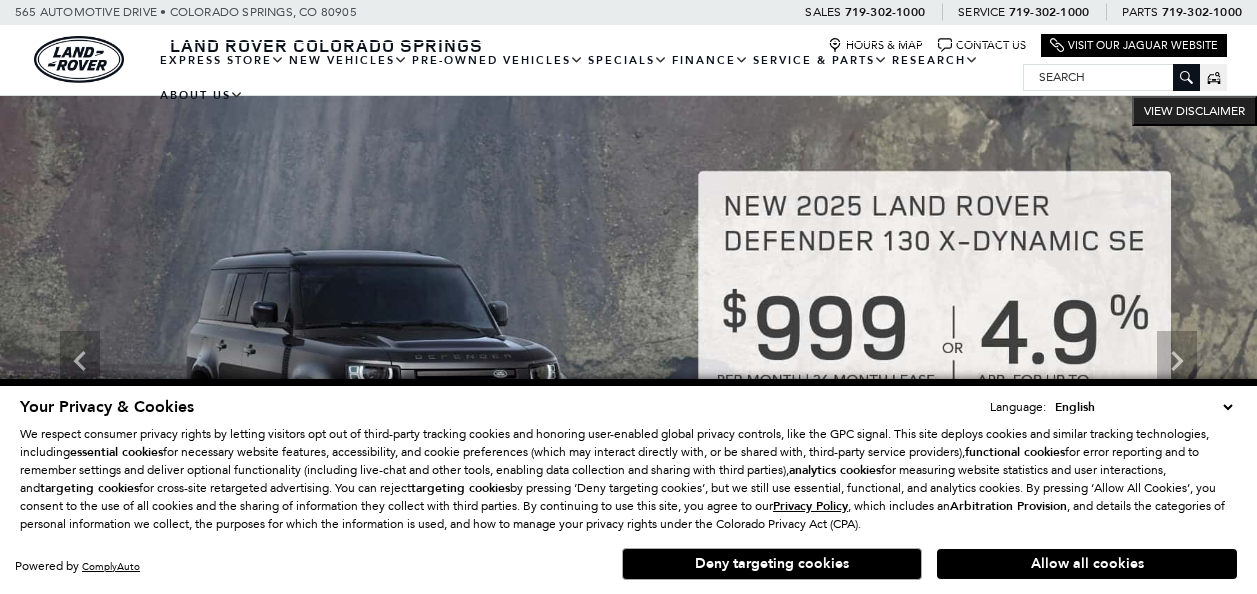 scroll, scrollTop: 0, scrollLeft: 0, axis: both 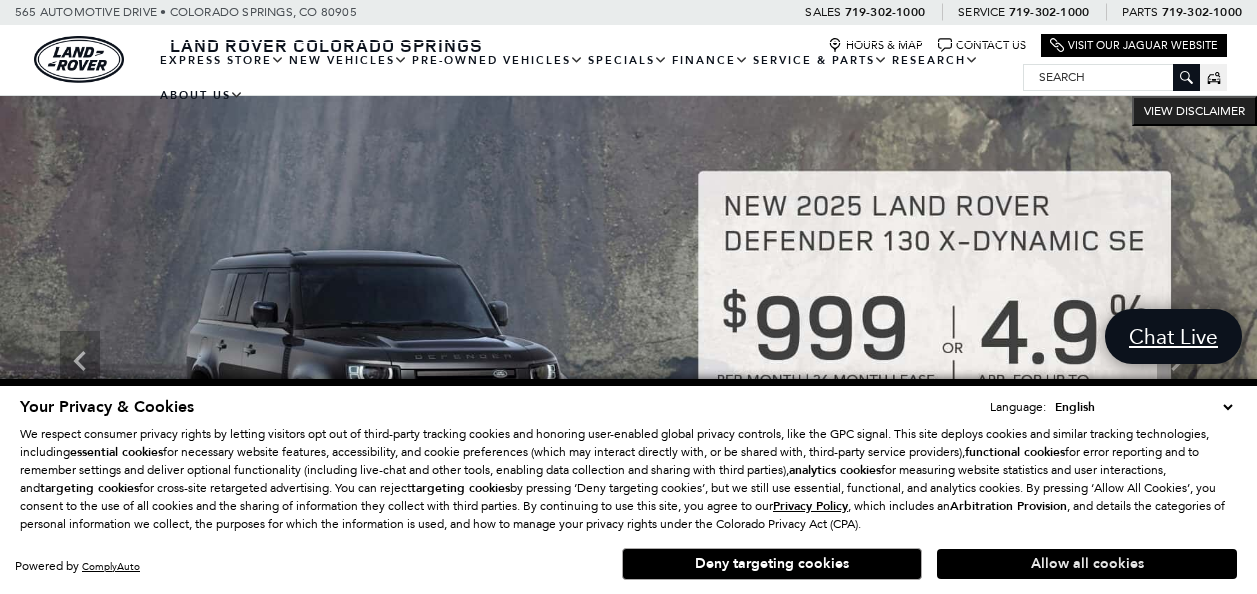 click on "Allow all cookies" at bounding box center (1087, 564) 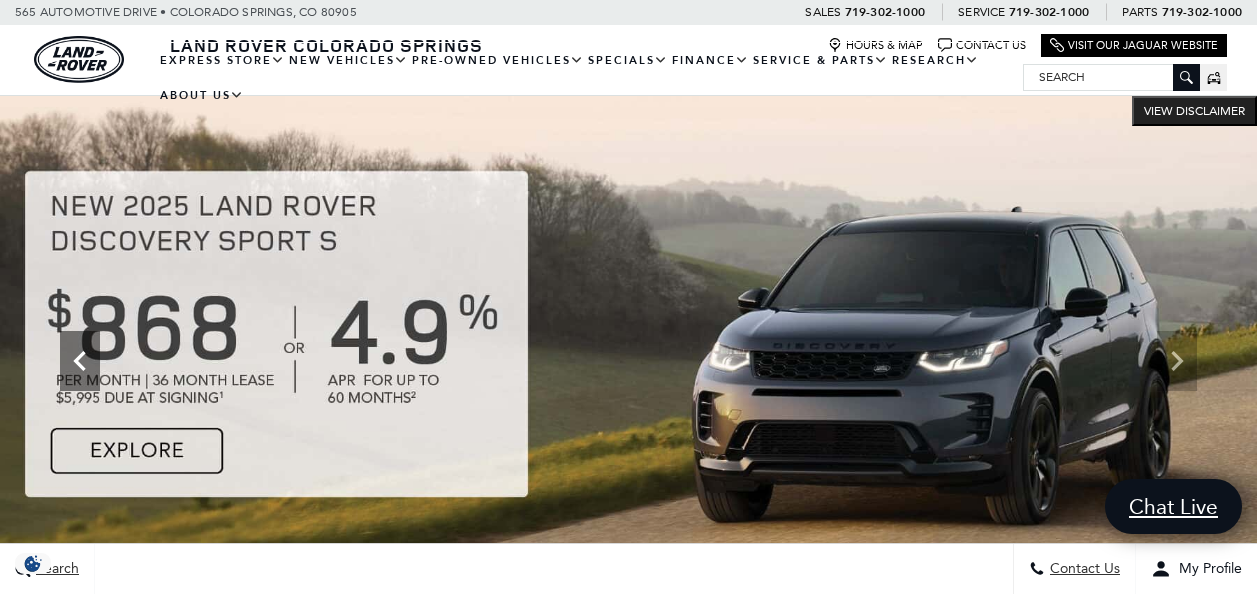 click 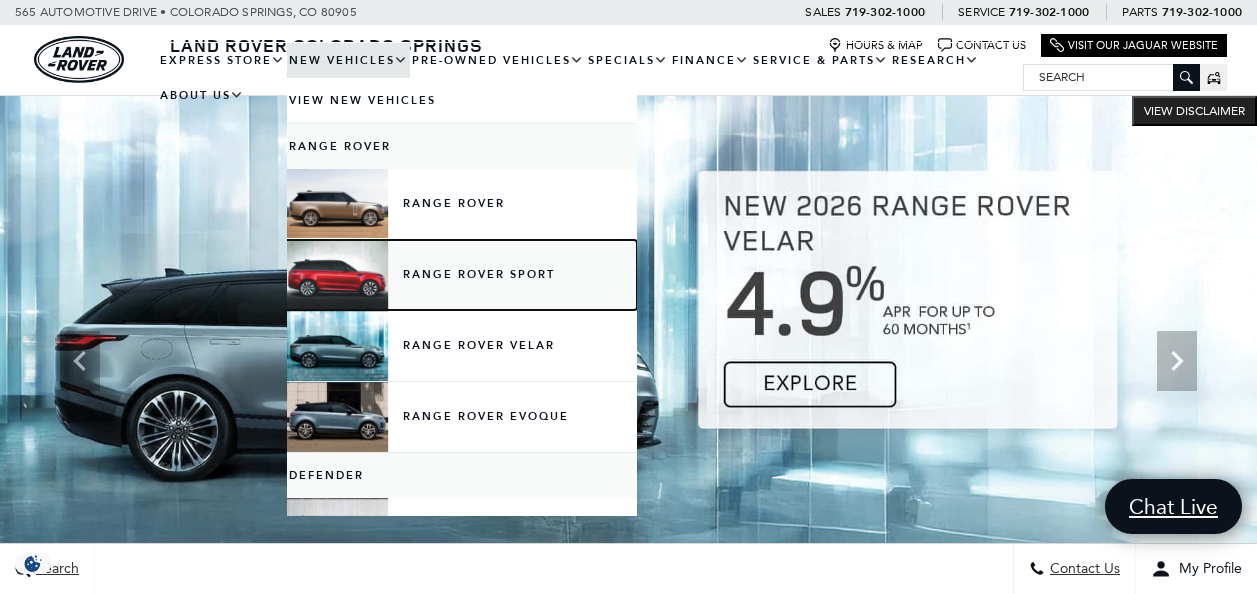 click on "Range Rover Sport" at bounding box center [462, 275] 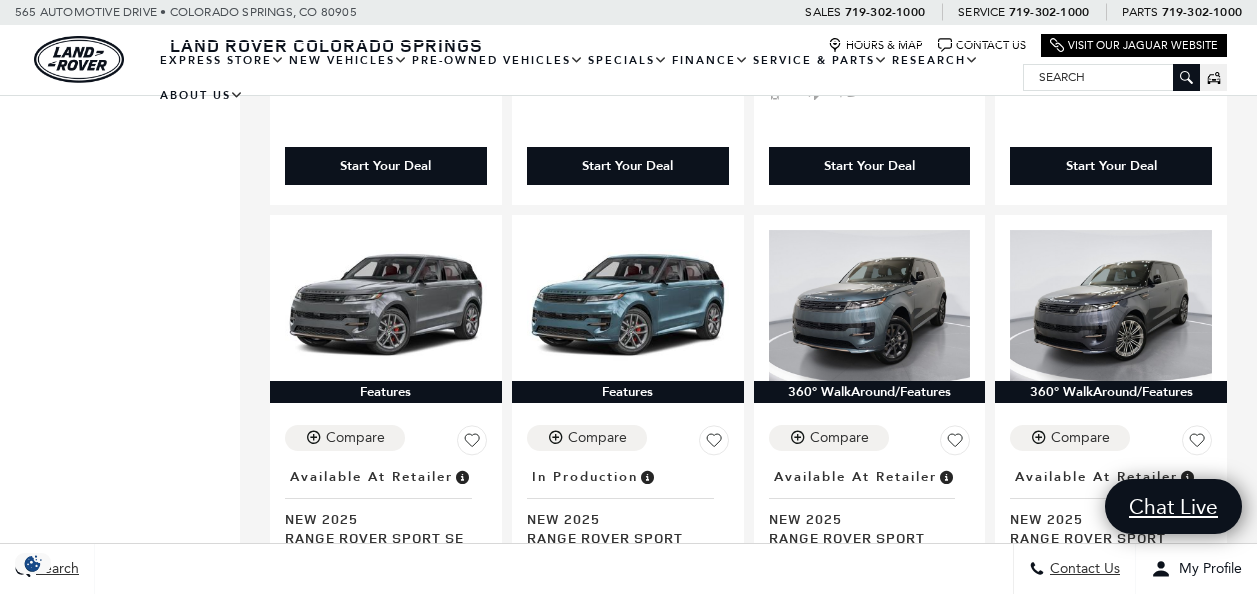 scroll, scrollTop: 2100, scrollLeft: 0, axis: vertical 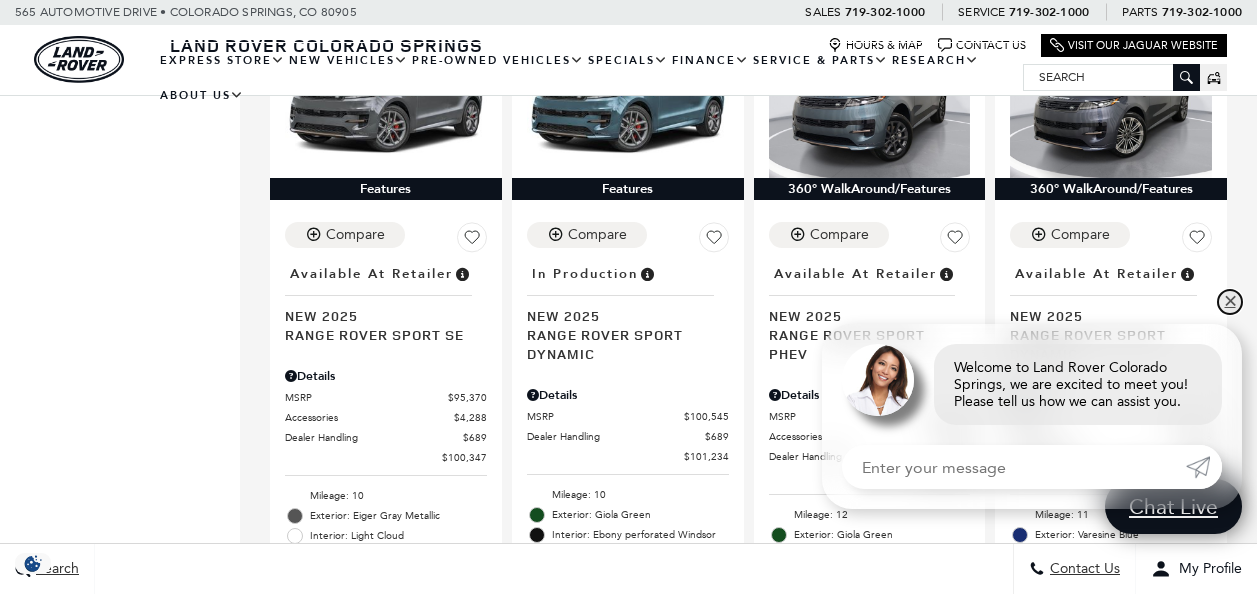 click on "✕" at bounding box center (1230, 302) 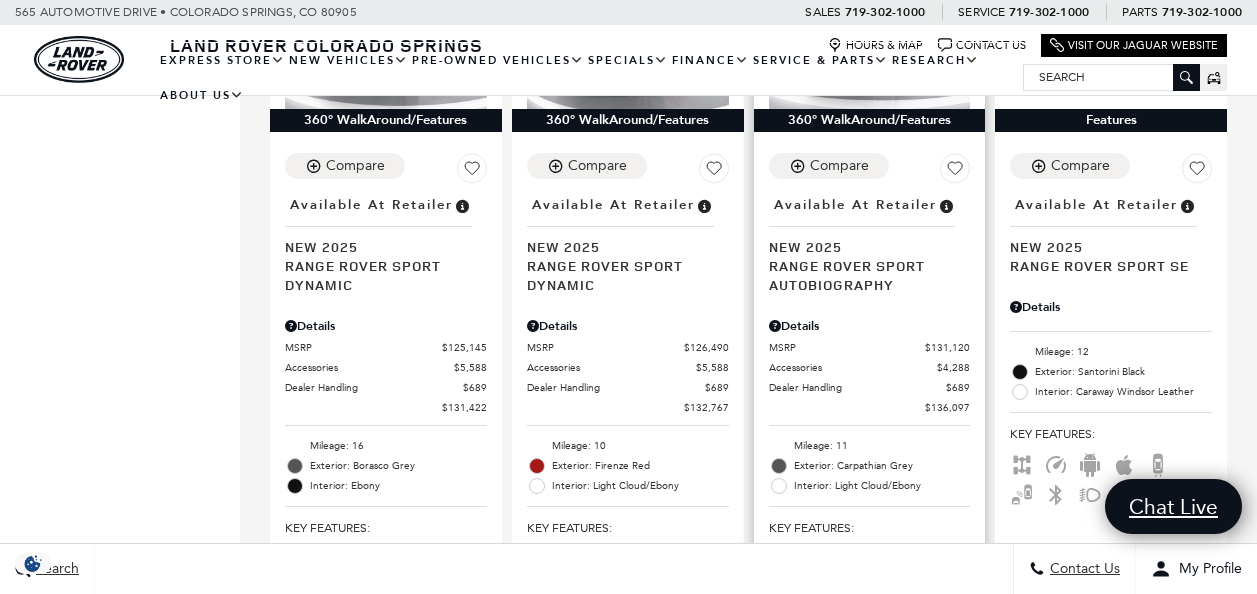 scroll, scrollTop: 3700, scrollLeft: 0, axis: vertical 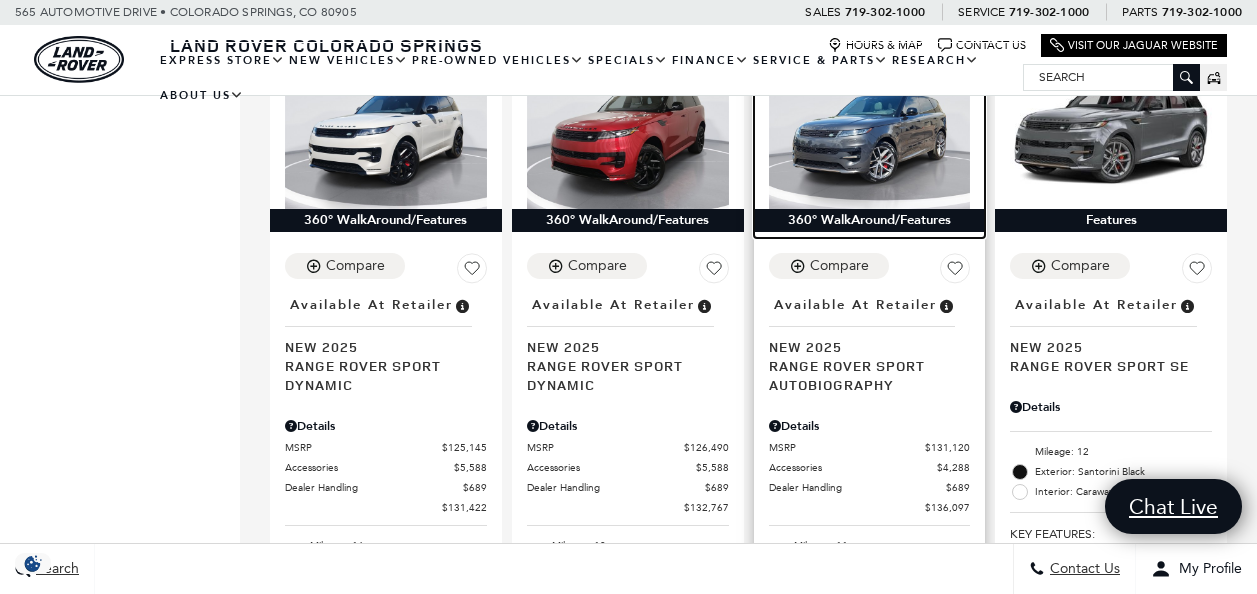 click at bounding box center (870, 133) 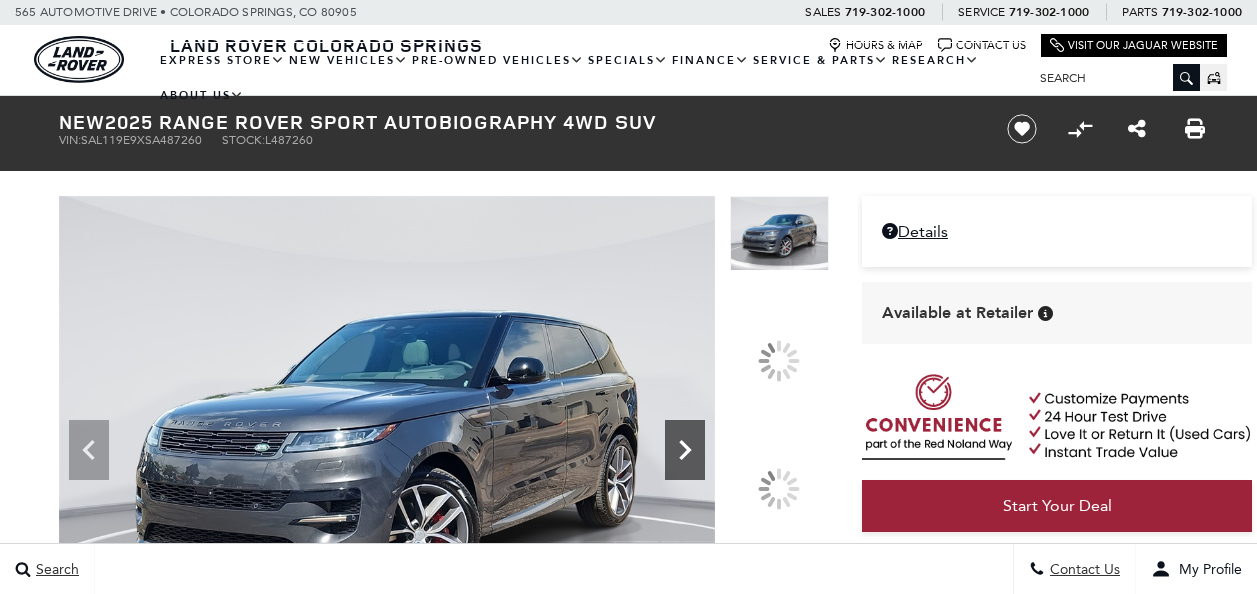 click 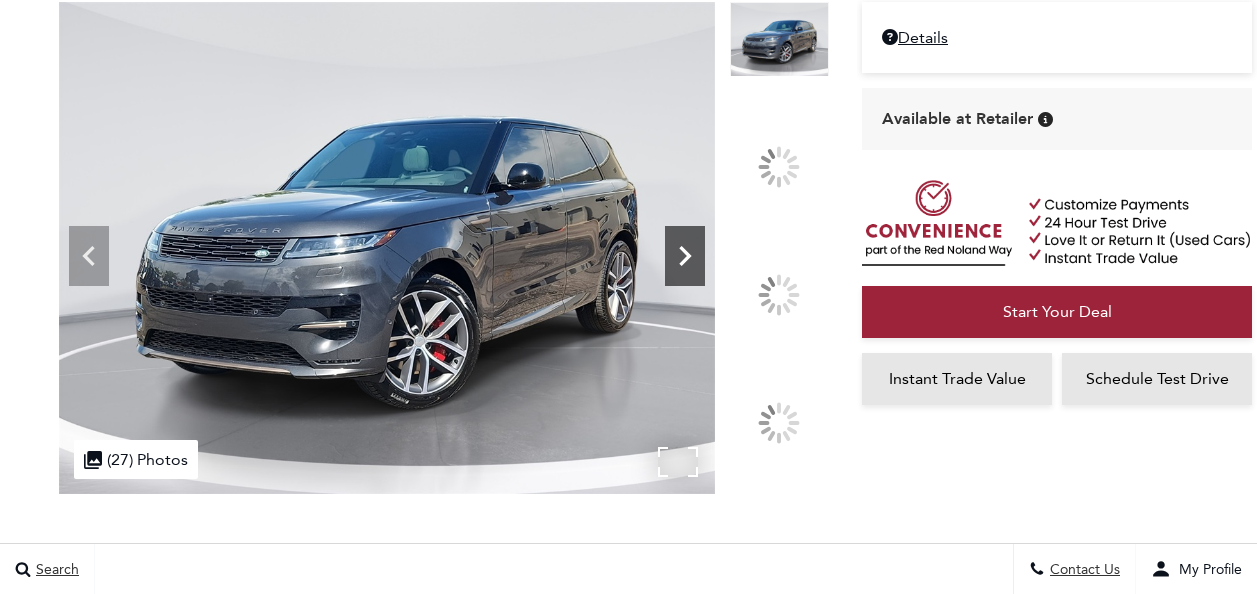 scroll, scrollTop: 194, scrollLeft: 0, axis: vertical 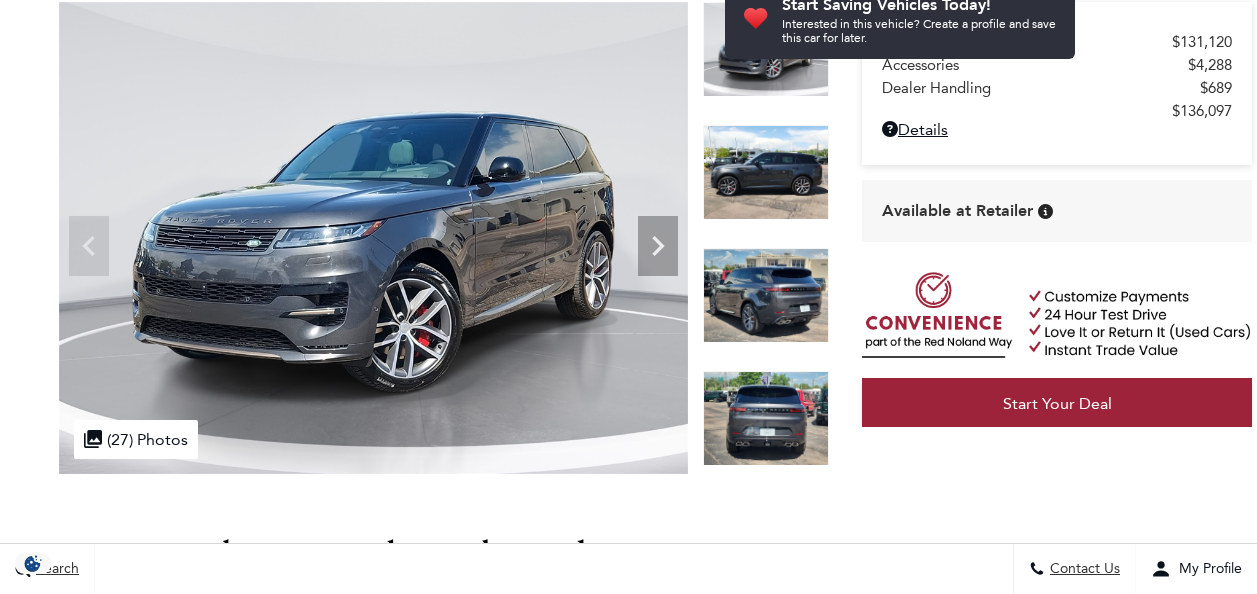 click at bounding box center (766, 172) 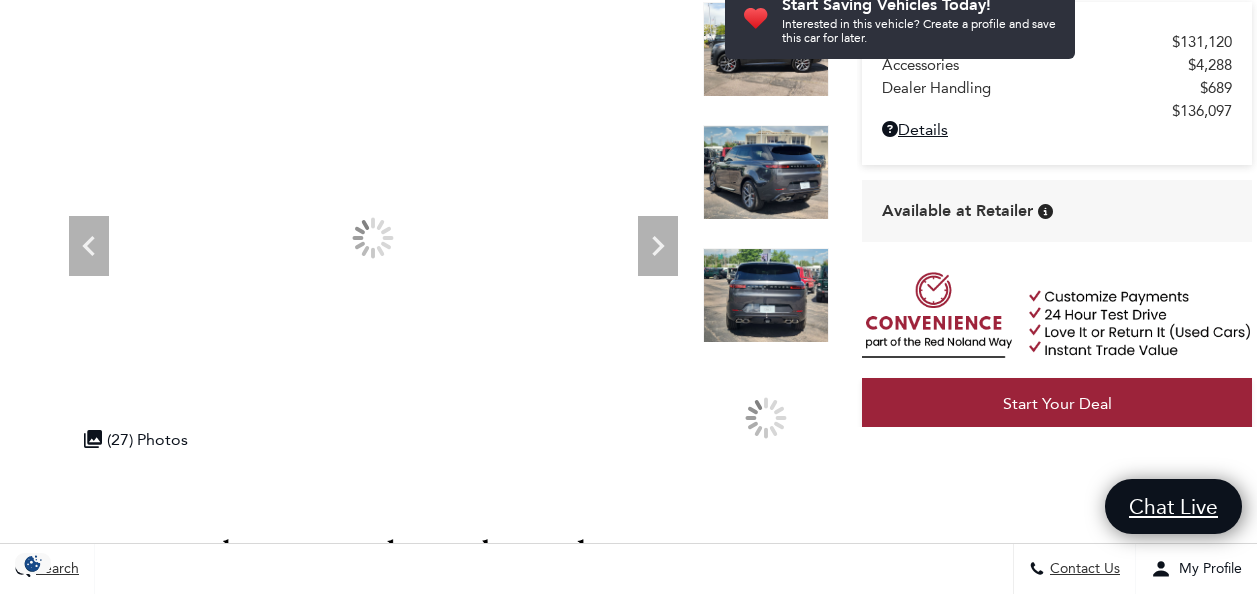 click at bounding box center [766, 172] 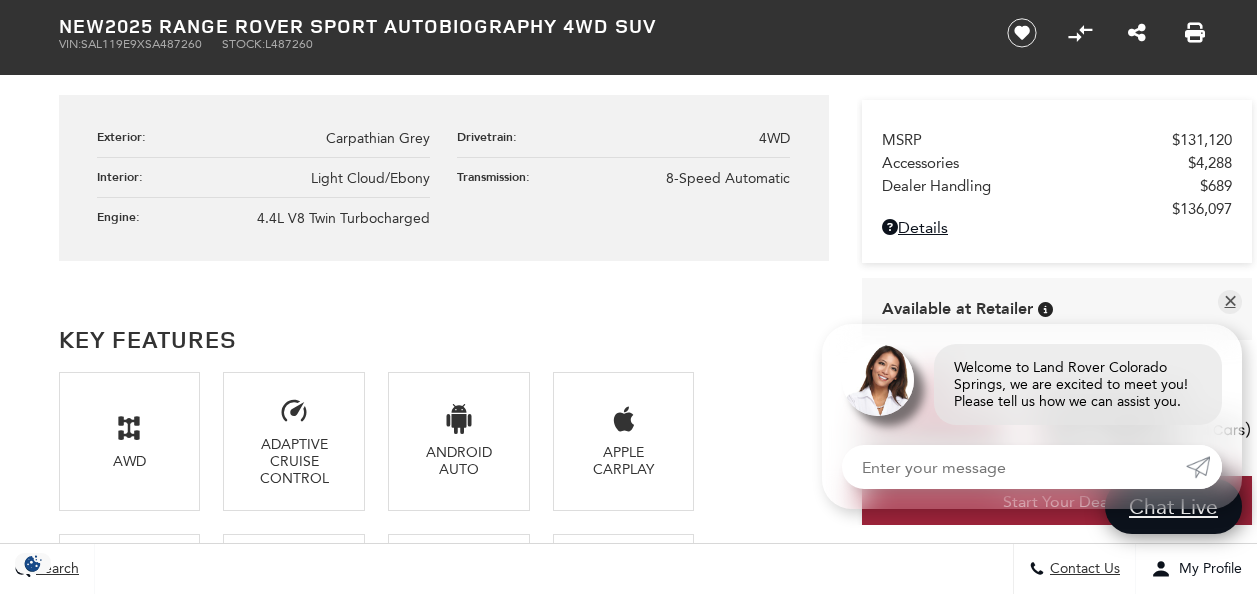 scroll, scrollTop: 1458, scrollLeft: 0, axis: vertical 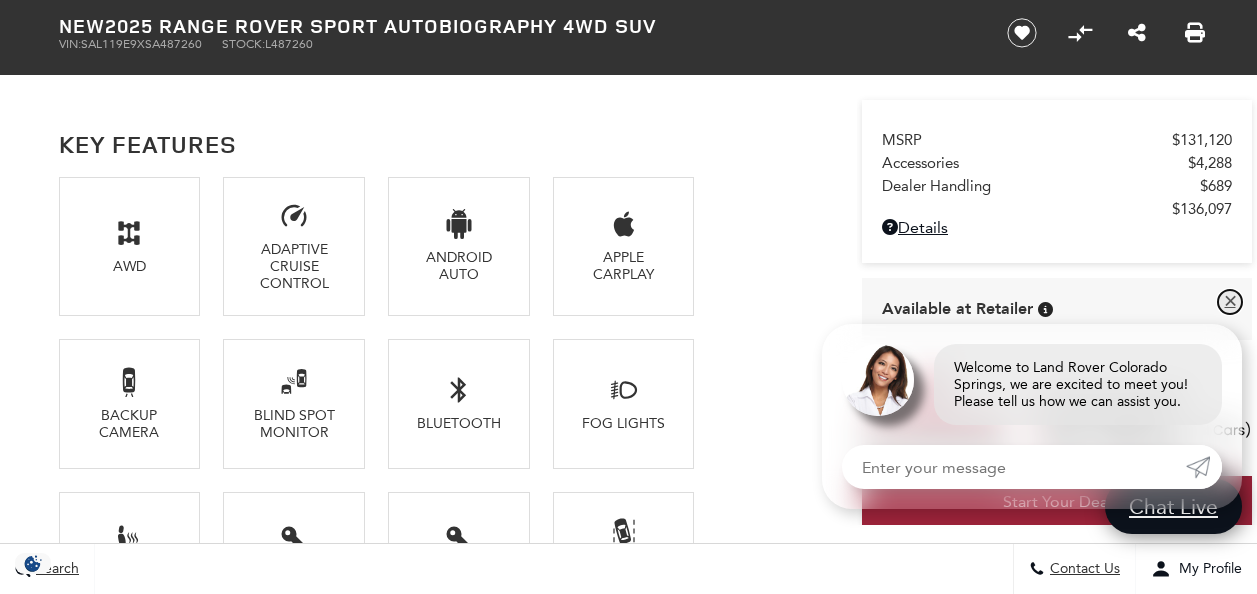 click on "✕" at bounding box center (1230, 302) 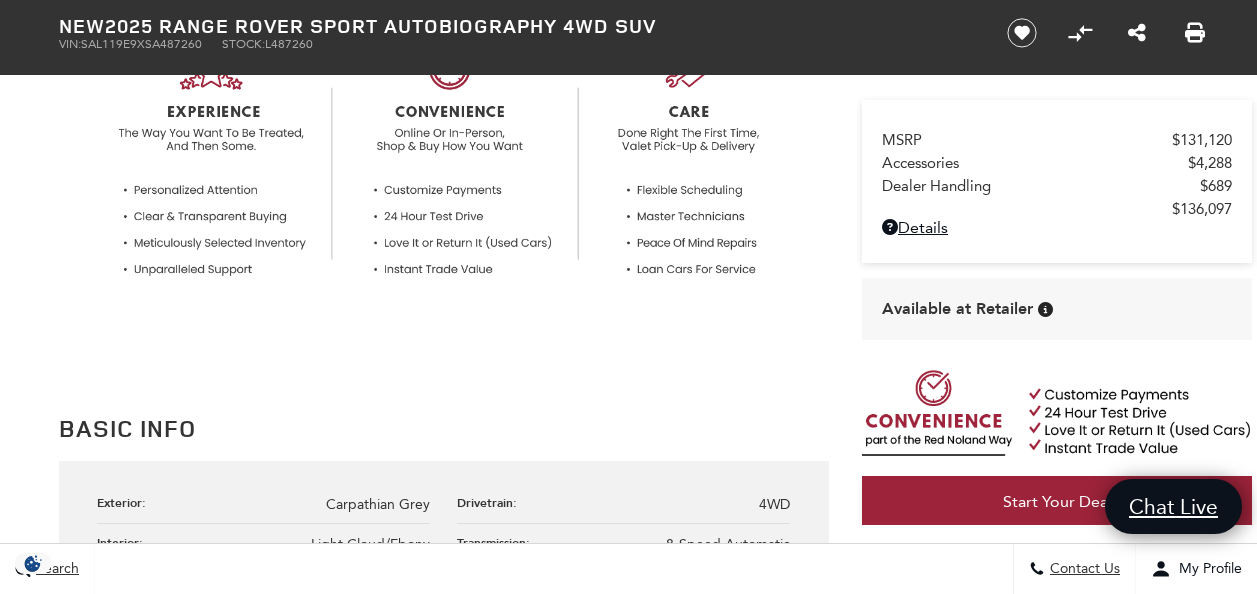 scroll, scrollTop: 0, scrollLeft: 0, axis: both 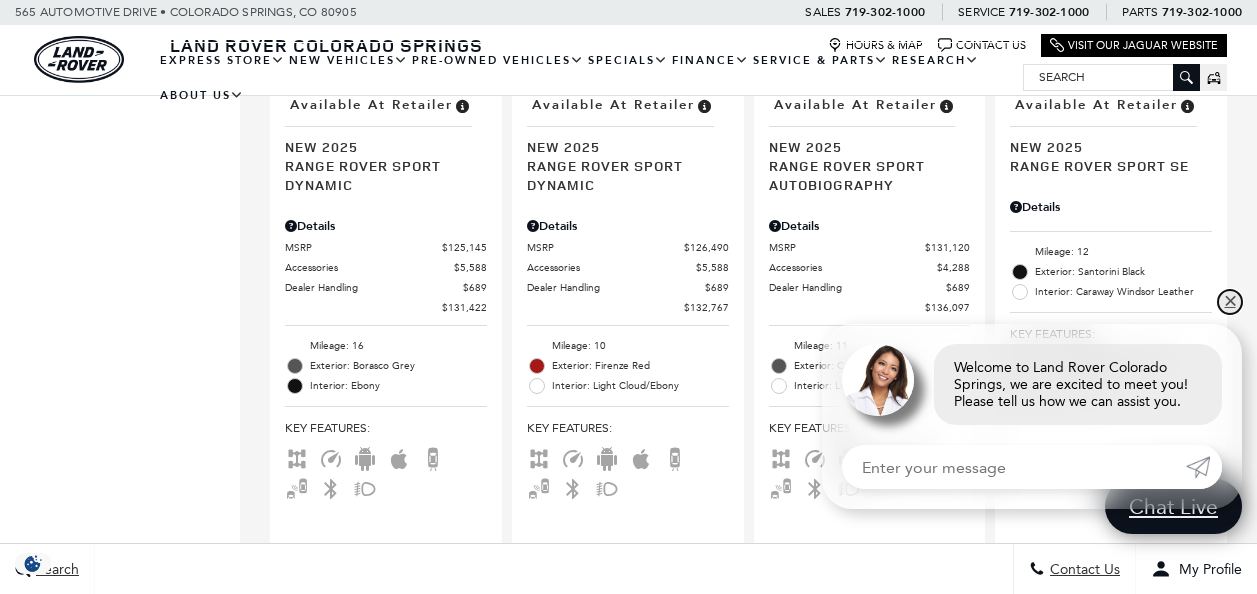 click on "✕" at bounding box center (1230, 302) 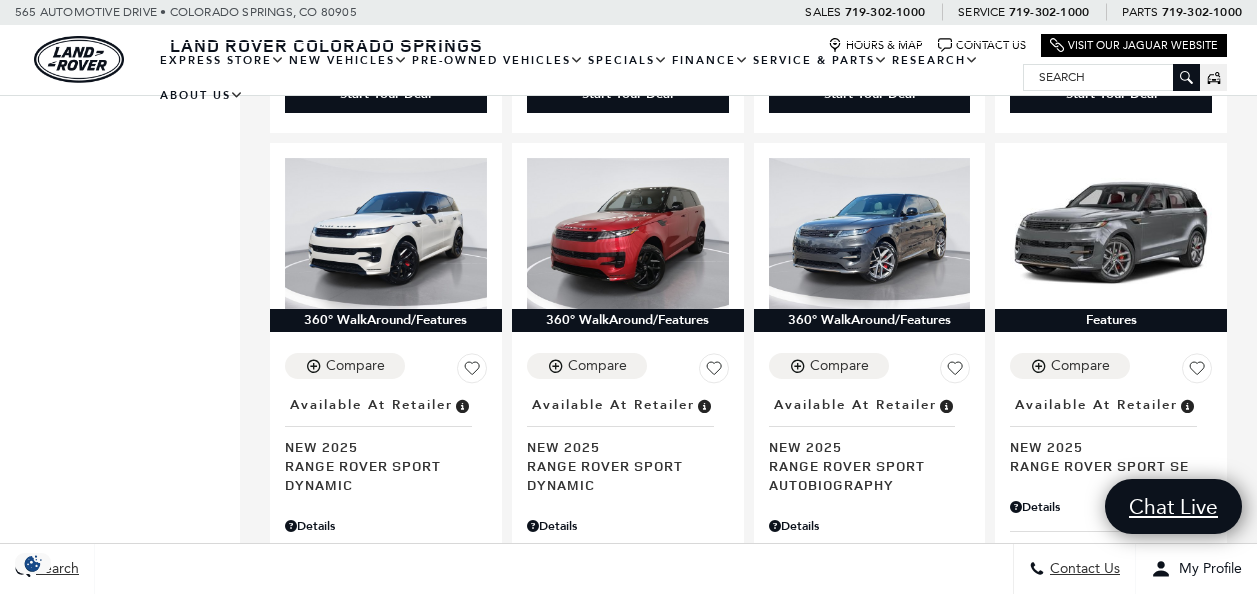 scroll, scrollTop: 3700, scrollLeft: 0, axis: vertical 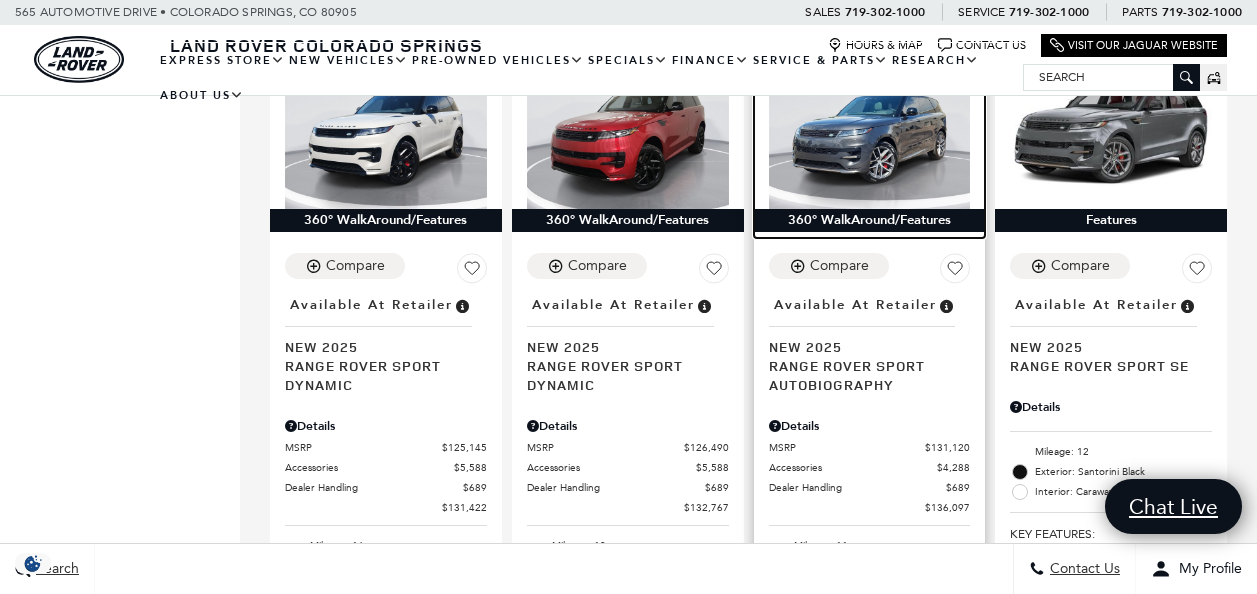 click at bounding box center (870, 133) 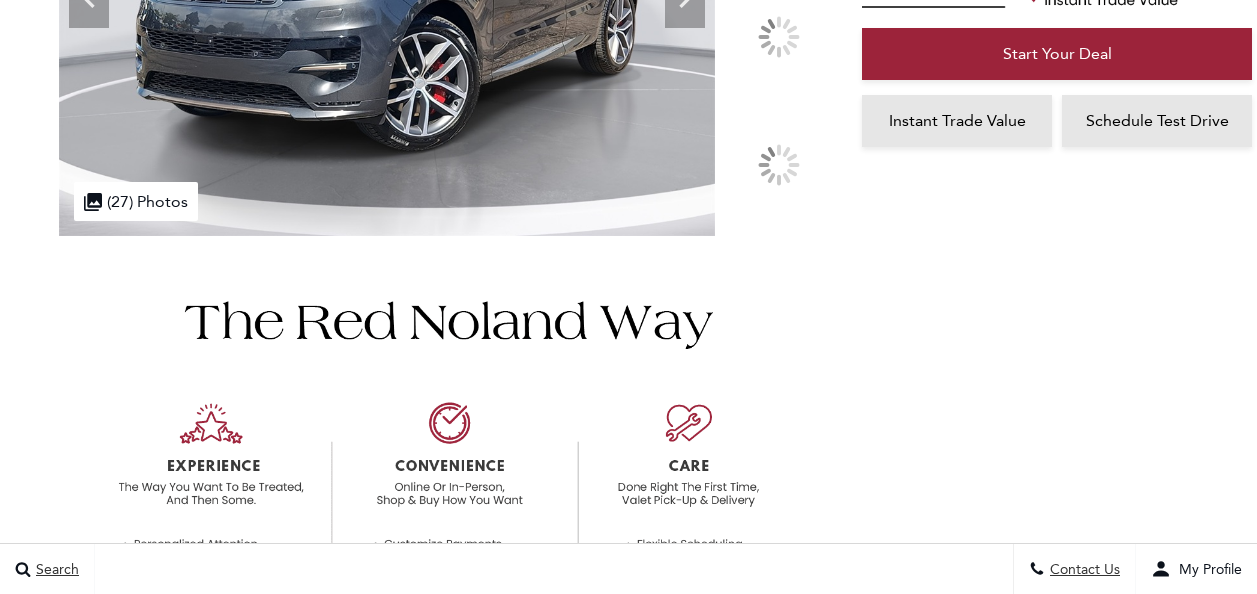 scroll, scrollTop: 597, scrollLeft: 0, axis: vertical 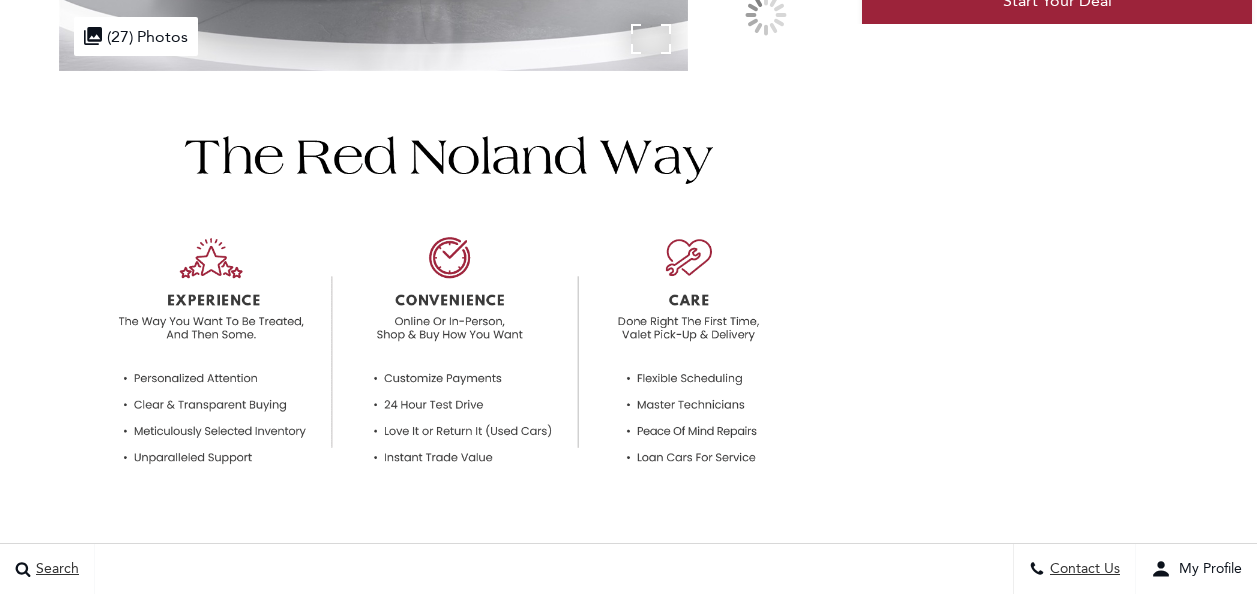 click on ".cls-1, .cls-3 { fill: #c50033; } .cls-1 { clip-rule: evenodd; } .cls-2 { clip-path: url(#lvdp-photos-clip-path); }
(27) Photos" at bounding box center [136, 36] 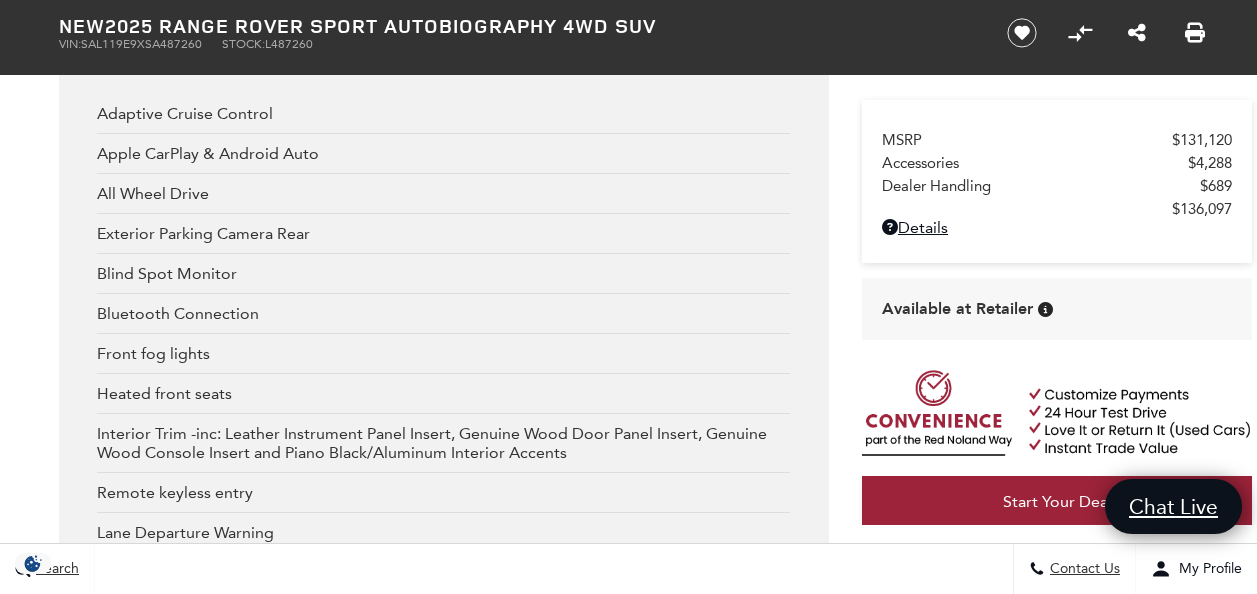 scroll, scrollTop: 3599, scrollLeft: 0, axis: vertical 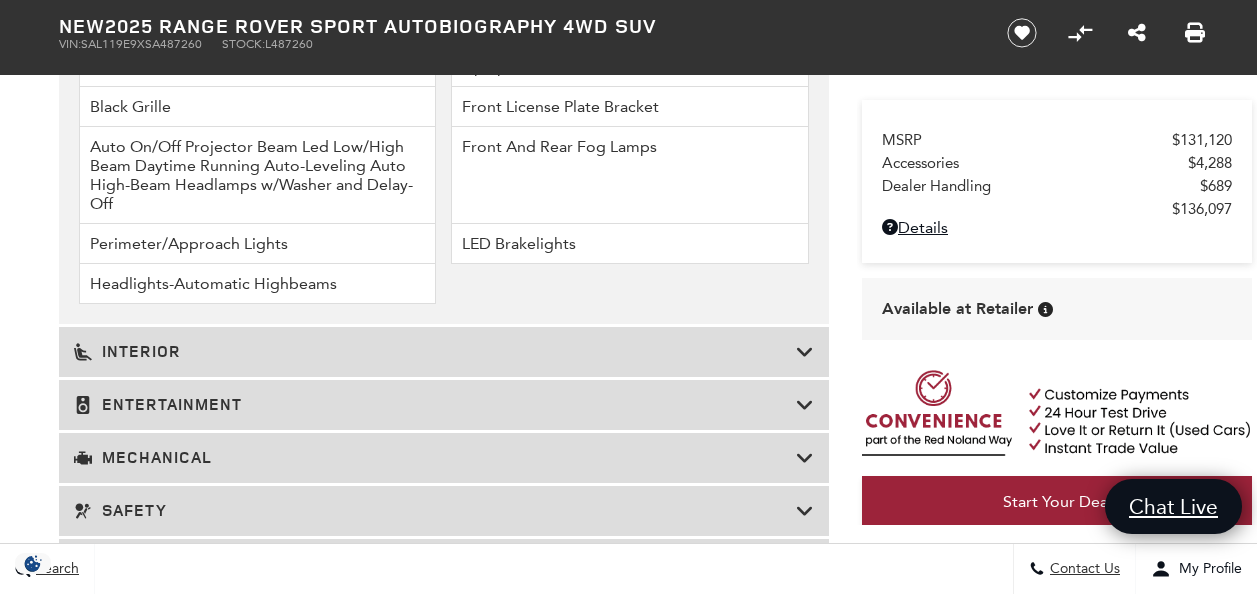 click at bounding box center (805, 458) 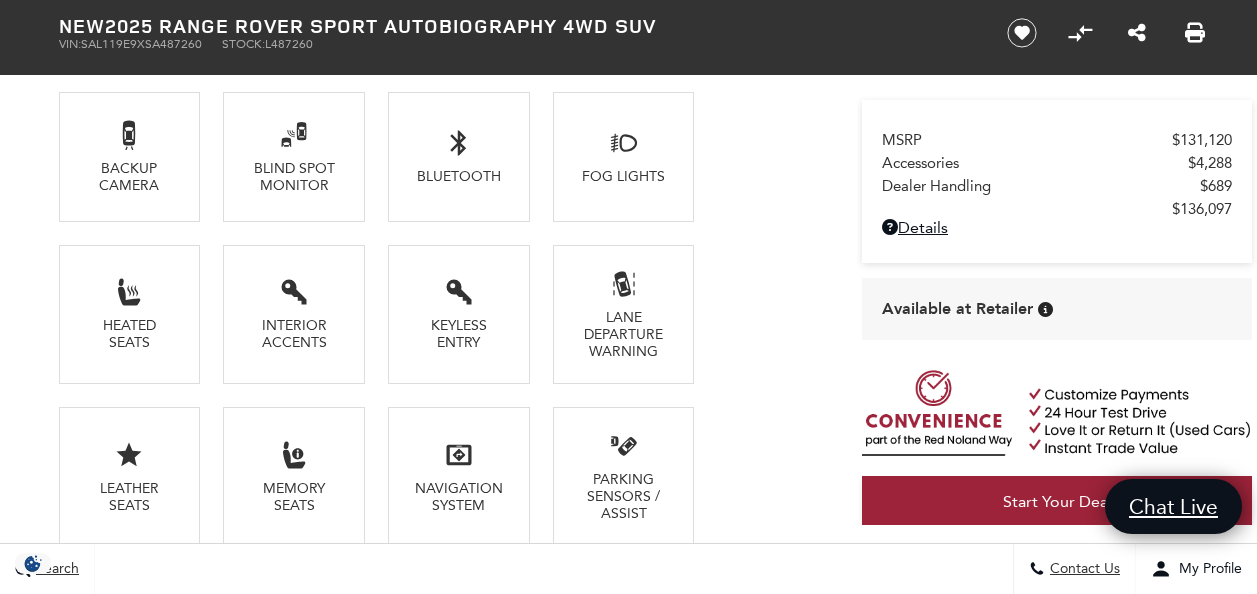 scroll, scrollTop: 0, scrollLeft: 0, axis: both 